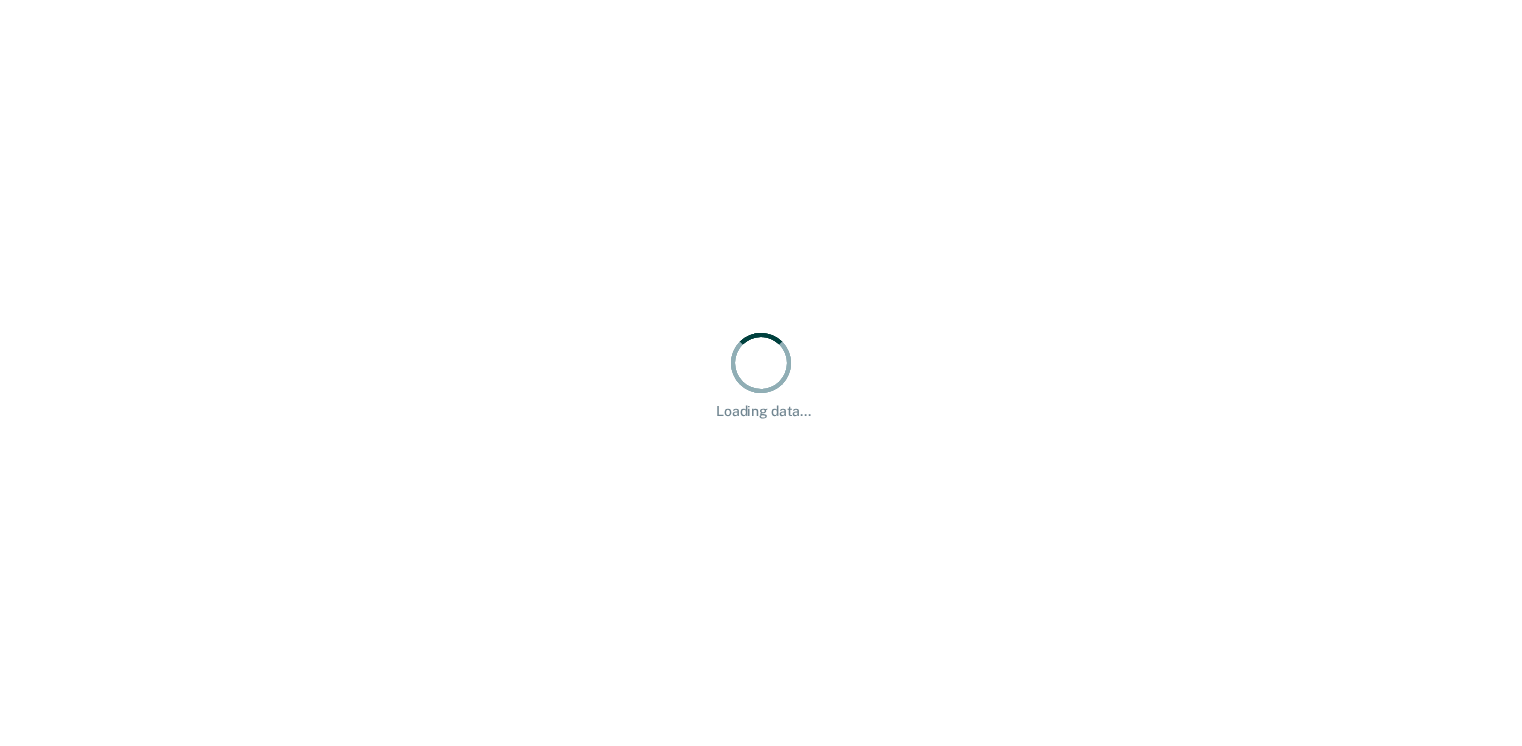 scroll, scrollTop: 0, scrollLeft: 0, axis: both 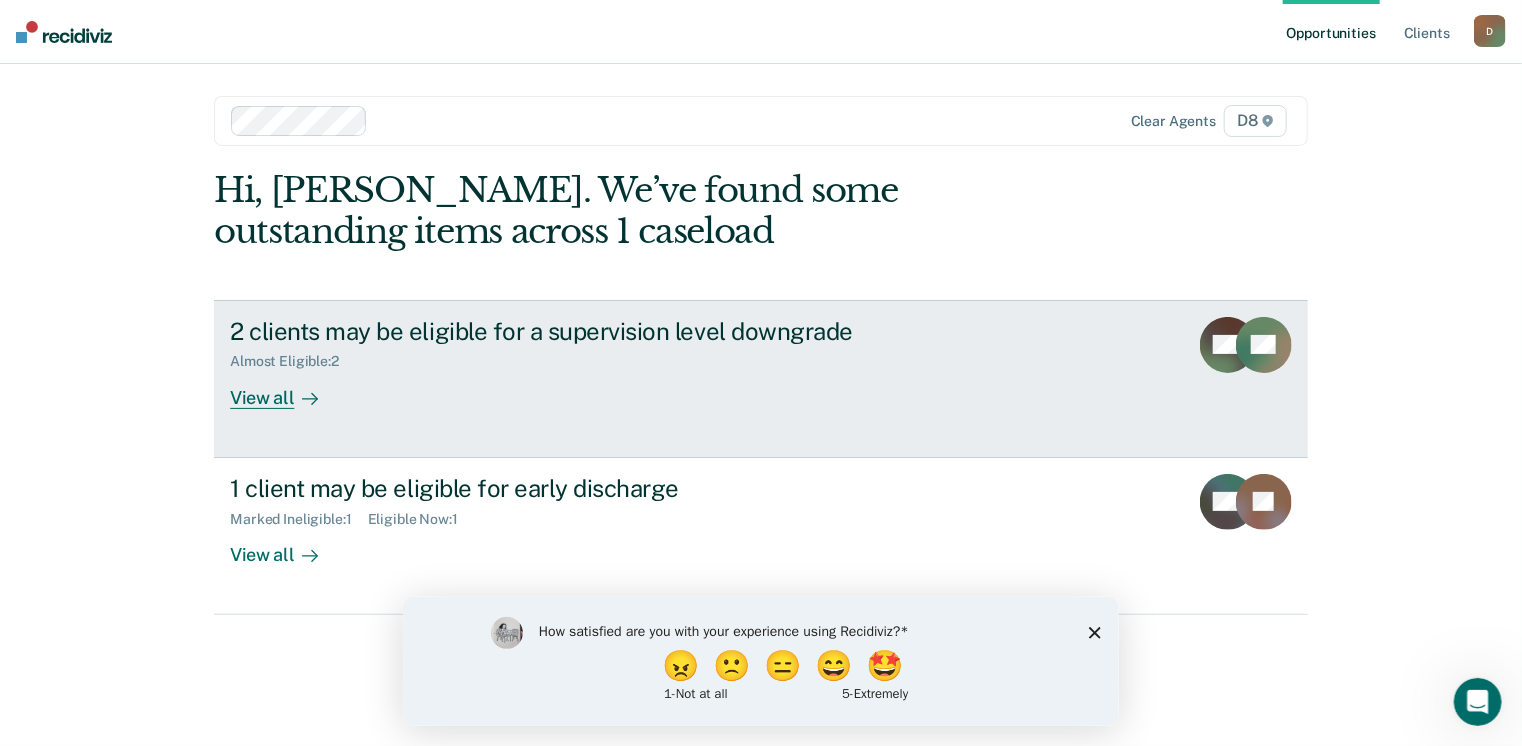 click on "View all" at bounding box center [286, 389] 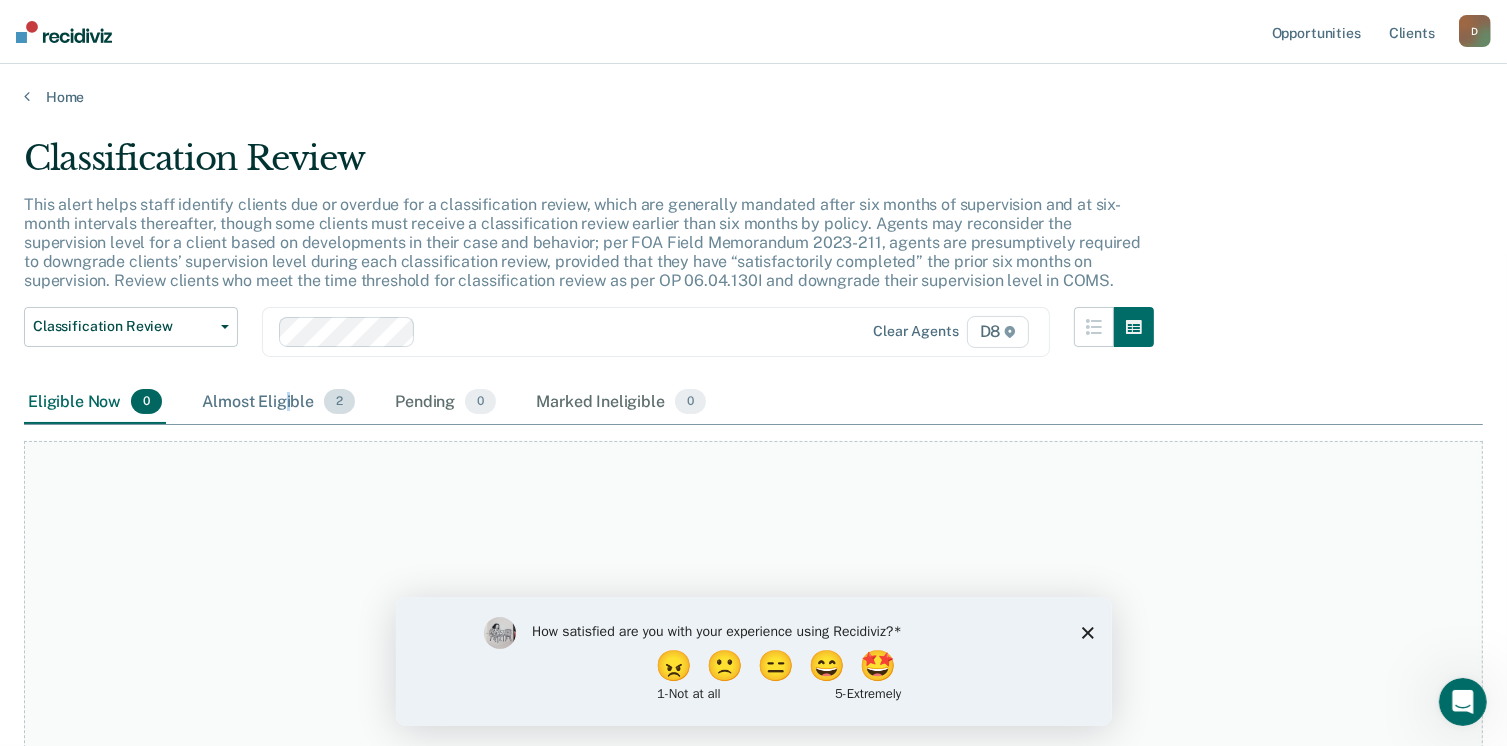 drag, startPoint x: 1516, startPoint y: 364, endPoint x: 287, endPoint y: 402, distance: 1229.5873 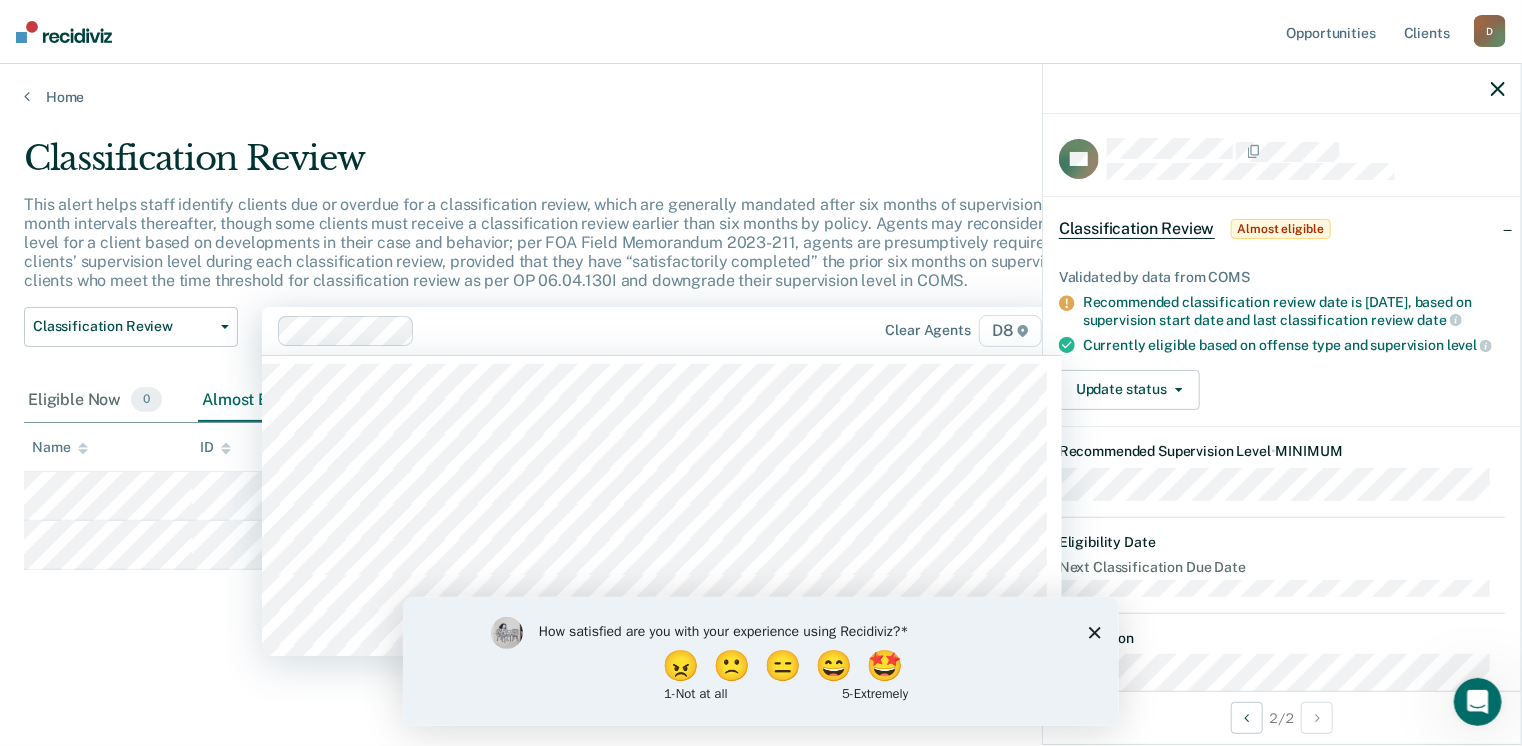 click on "Clear   agents D8" at bounding box center (662, 331) 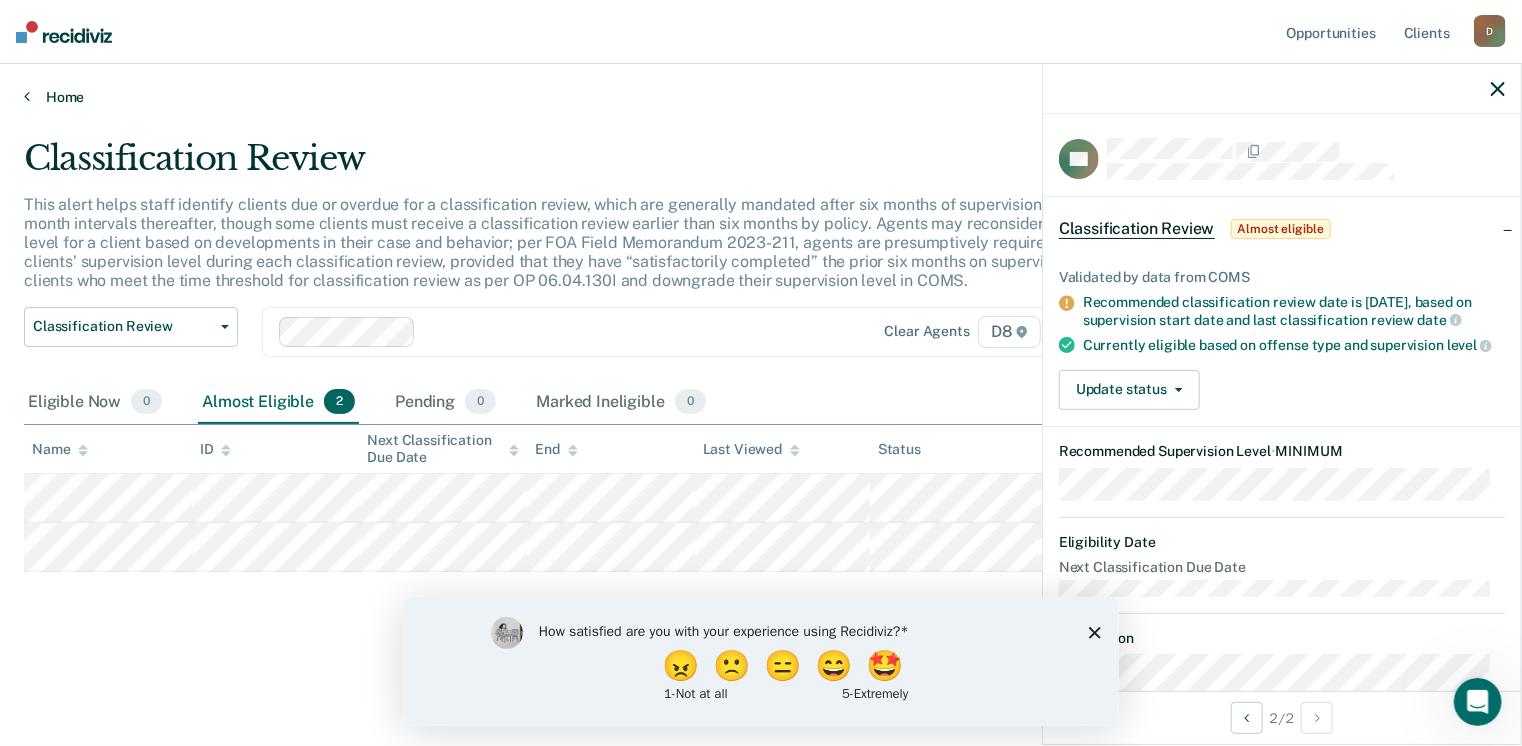 click at bounding box center [27, 96] 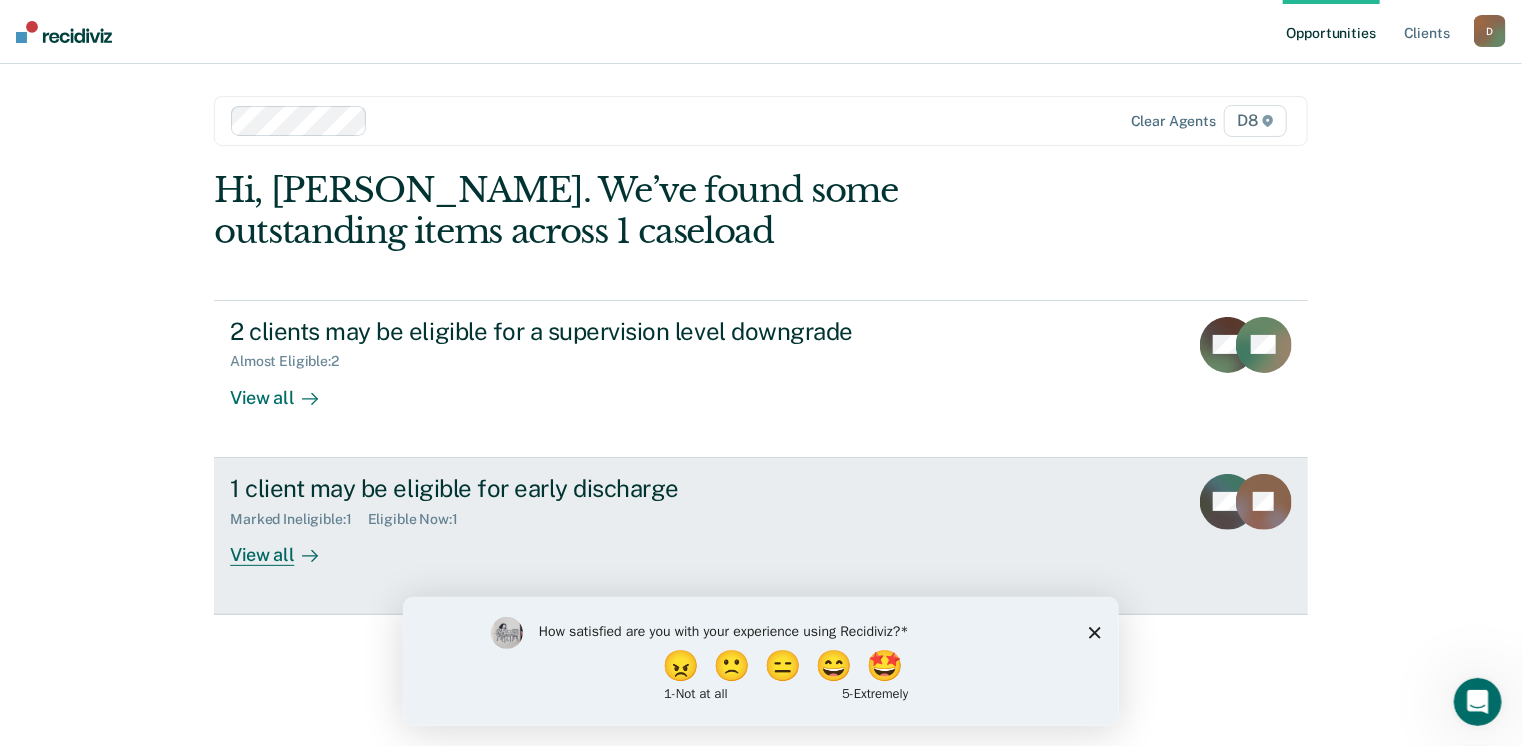 click on "View all" at bounding box center (286, 546) 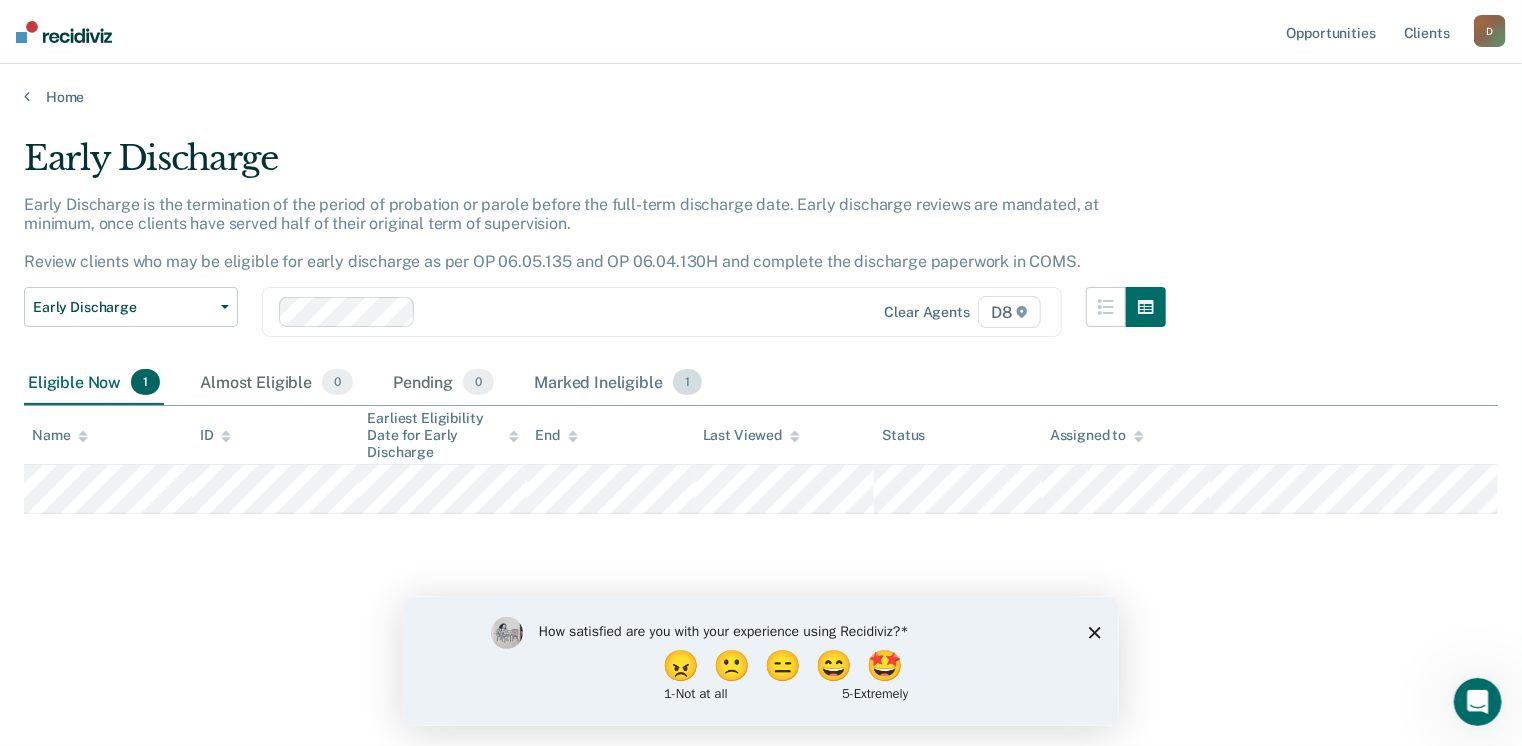 click on "Marked Ineligible 1" at bounding box center (618, 383) 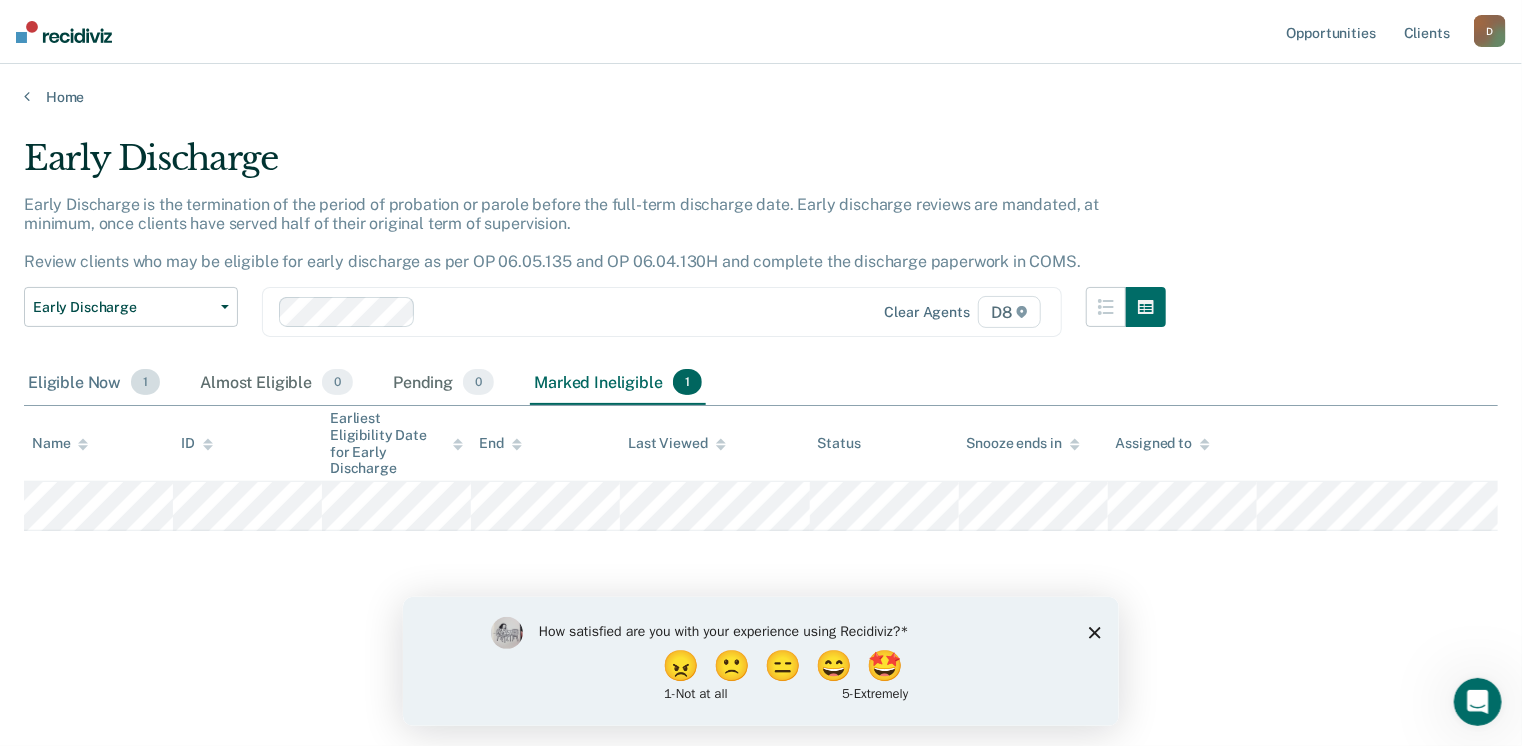 click on "Eligible Now 1" at bounding box center (94, 383) 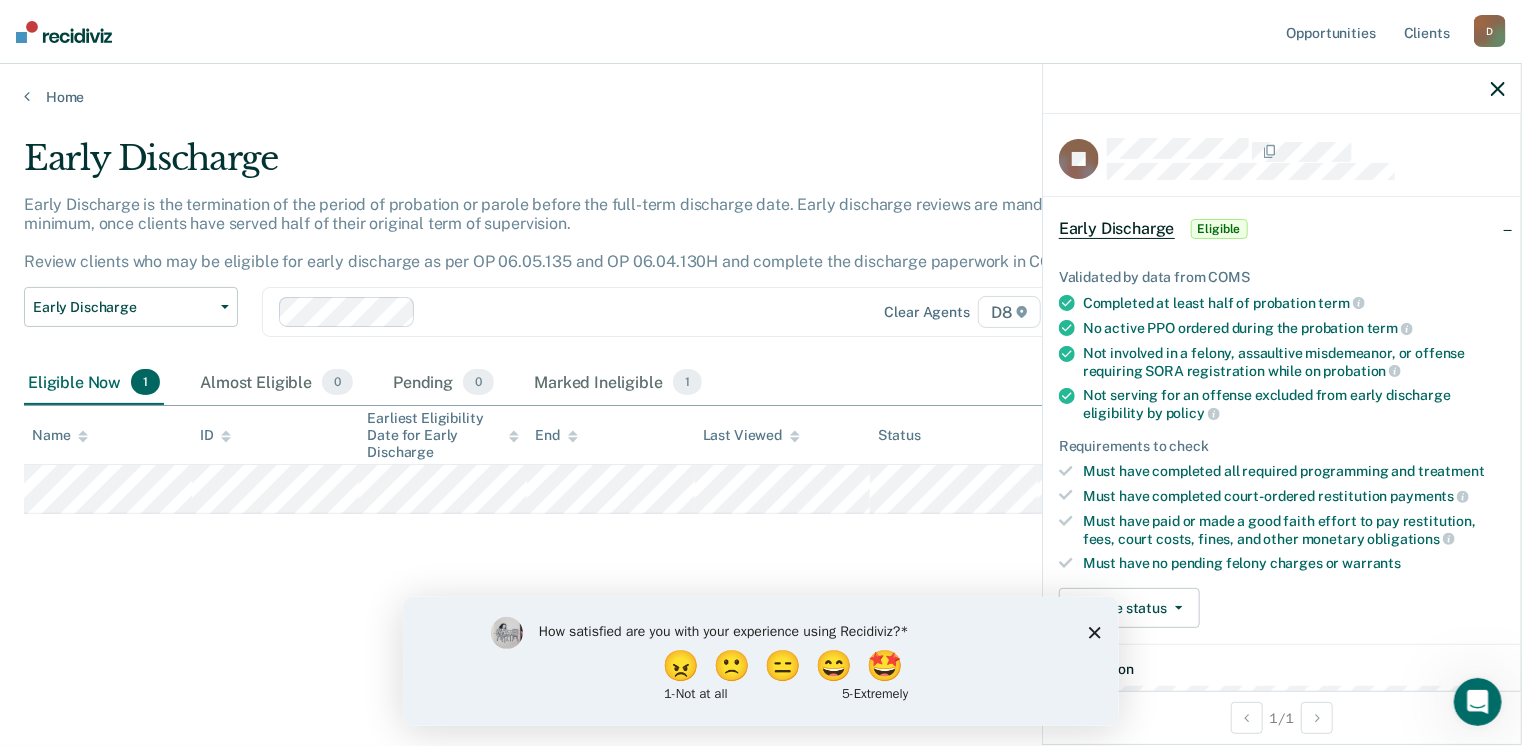 drag, startPoint x: 1510, startPoint y: 683, endPoint x: 1406, endPoint y: 189, distance: 504.82867 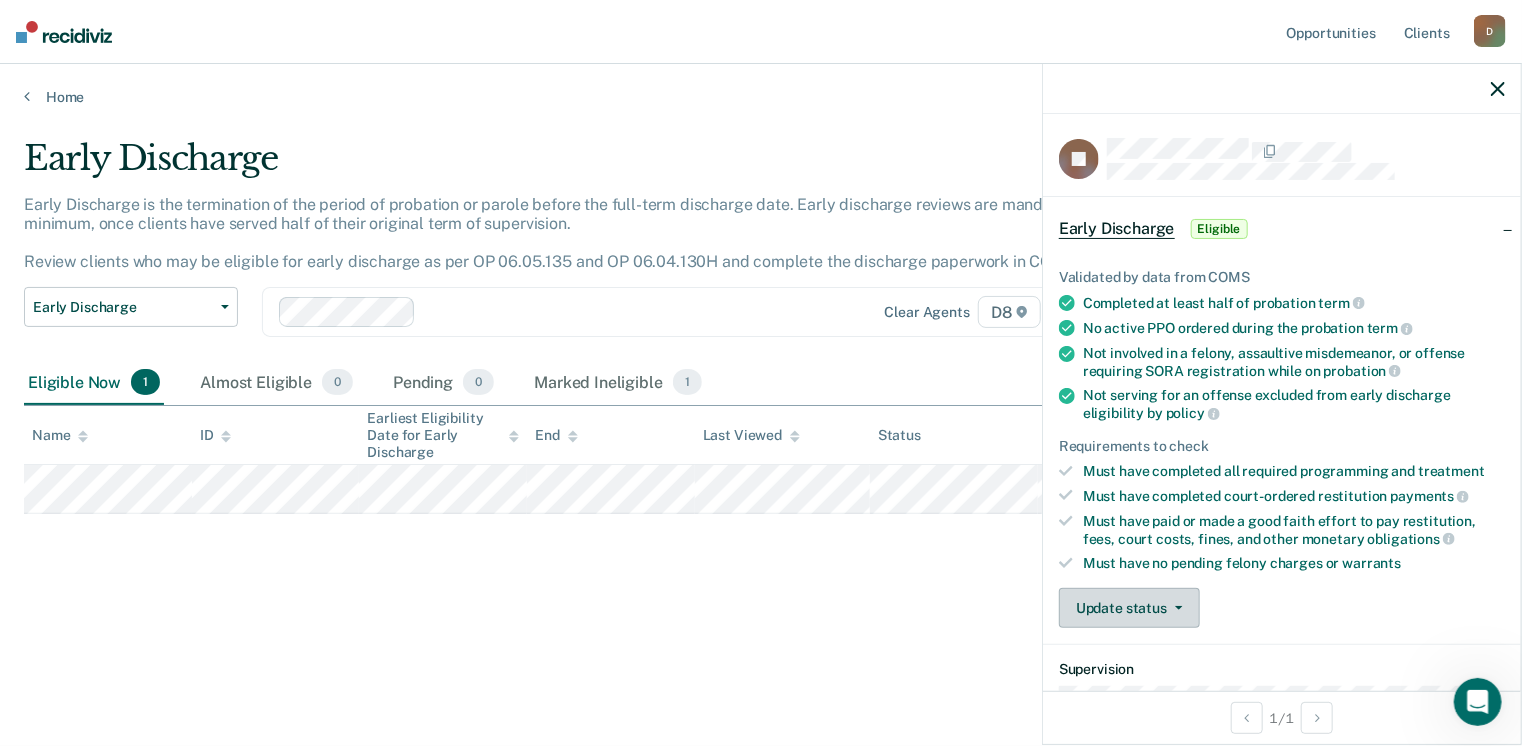 click 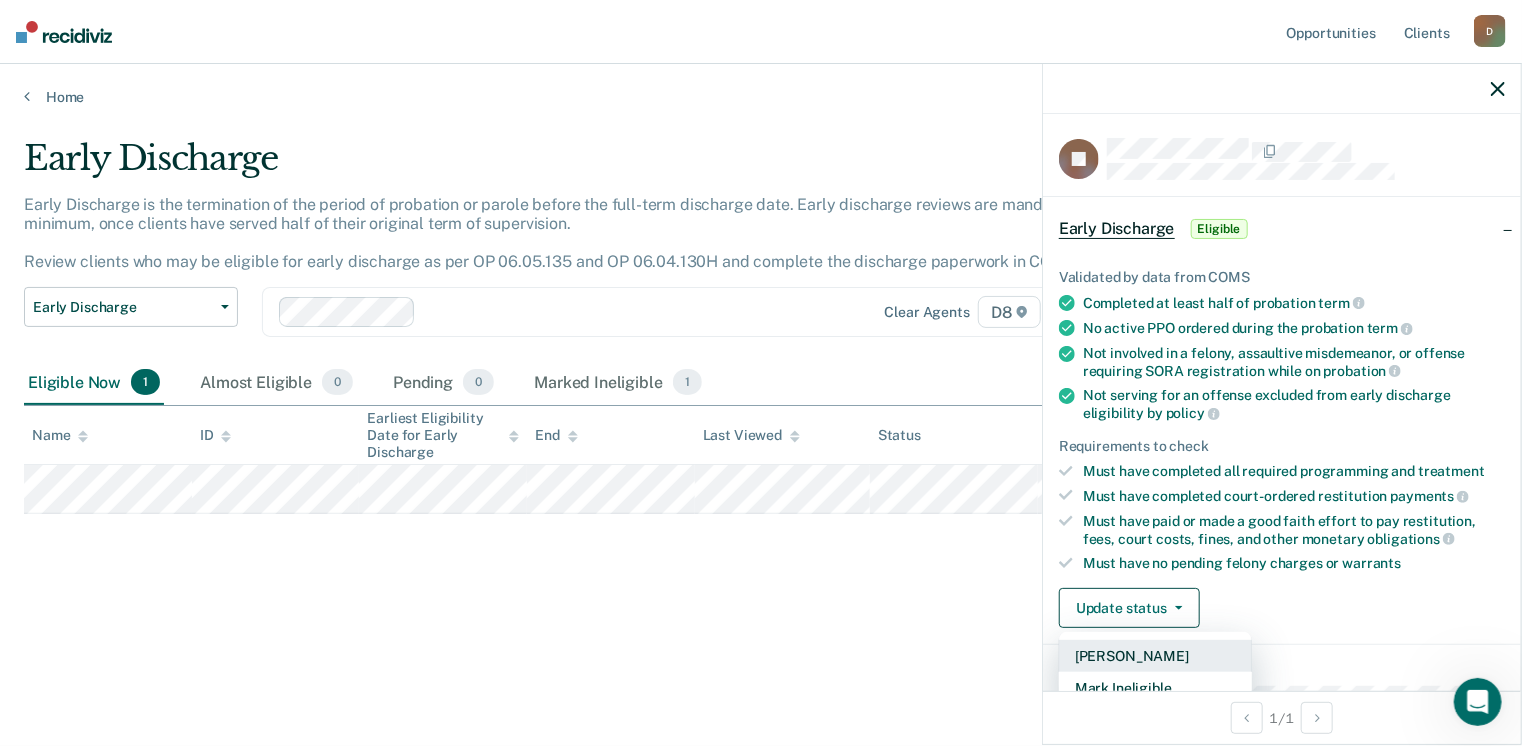 click on "[PERSON_NAME]" at bounding box center [1155, 656] 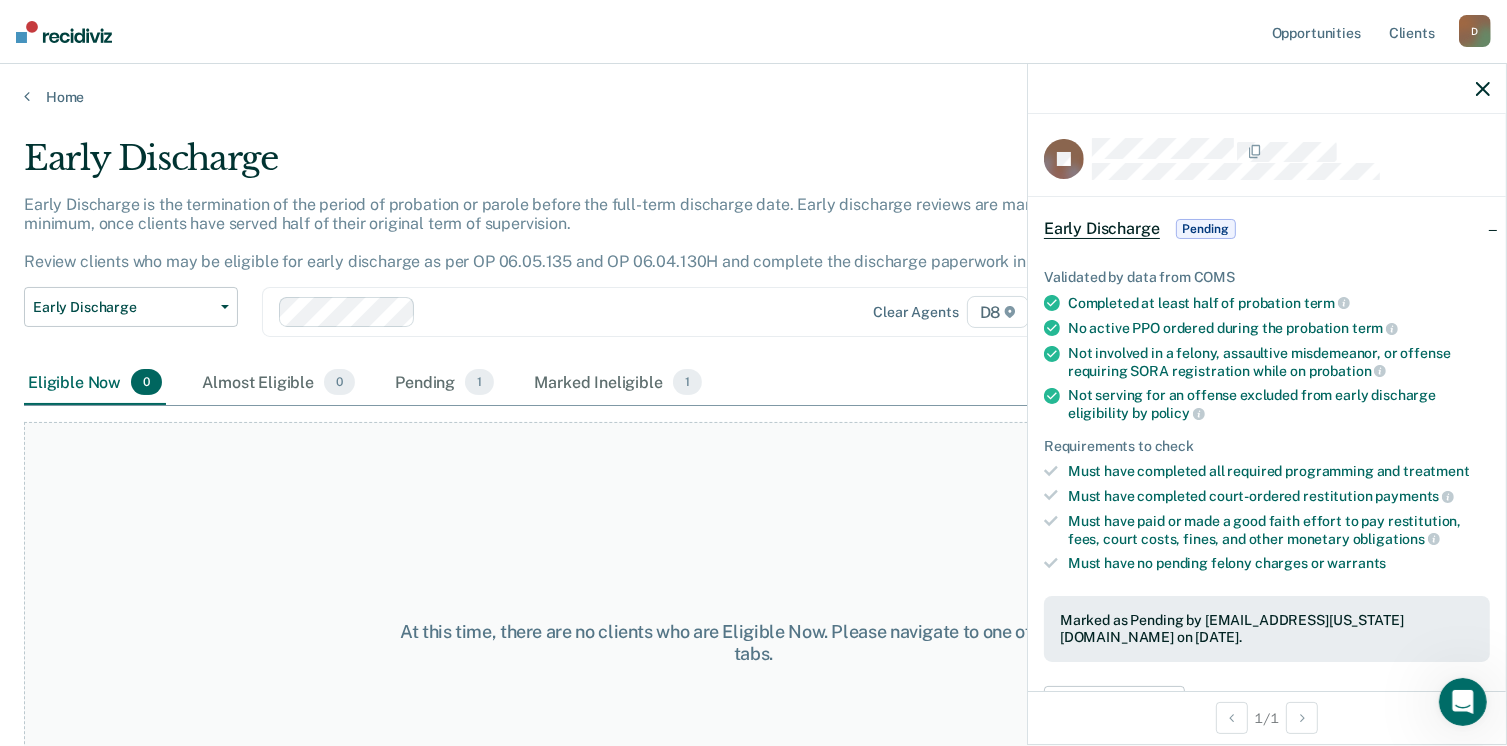 drag, startPoint x: 1515, startPoint y: 737, endPoint x: 1440, endPoint y: 229, distance: 513.5066 